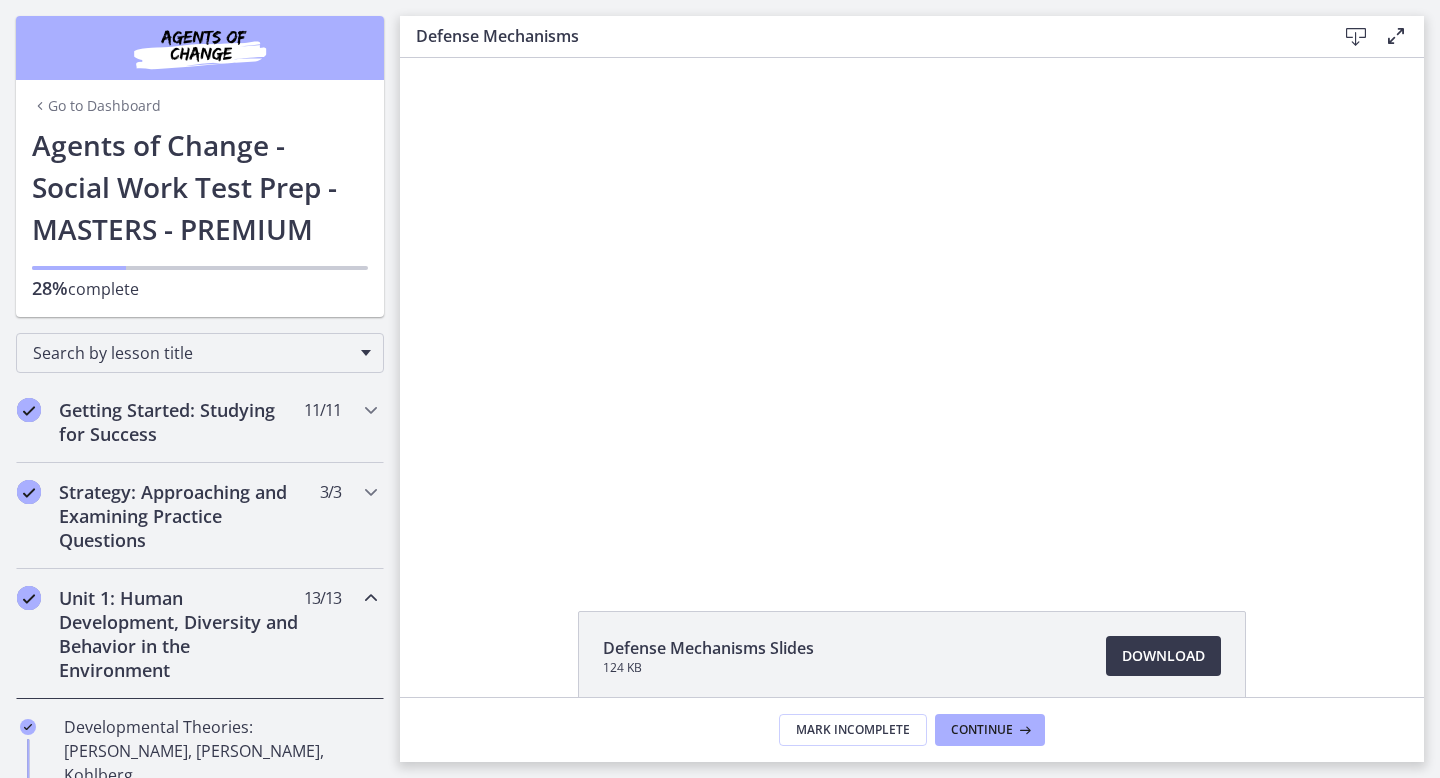 scroll, scrollTop: 0, scrollLeft: 0, axis: both 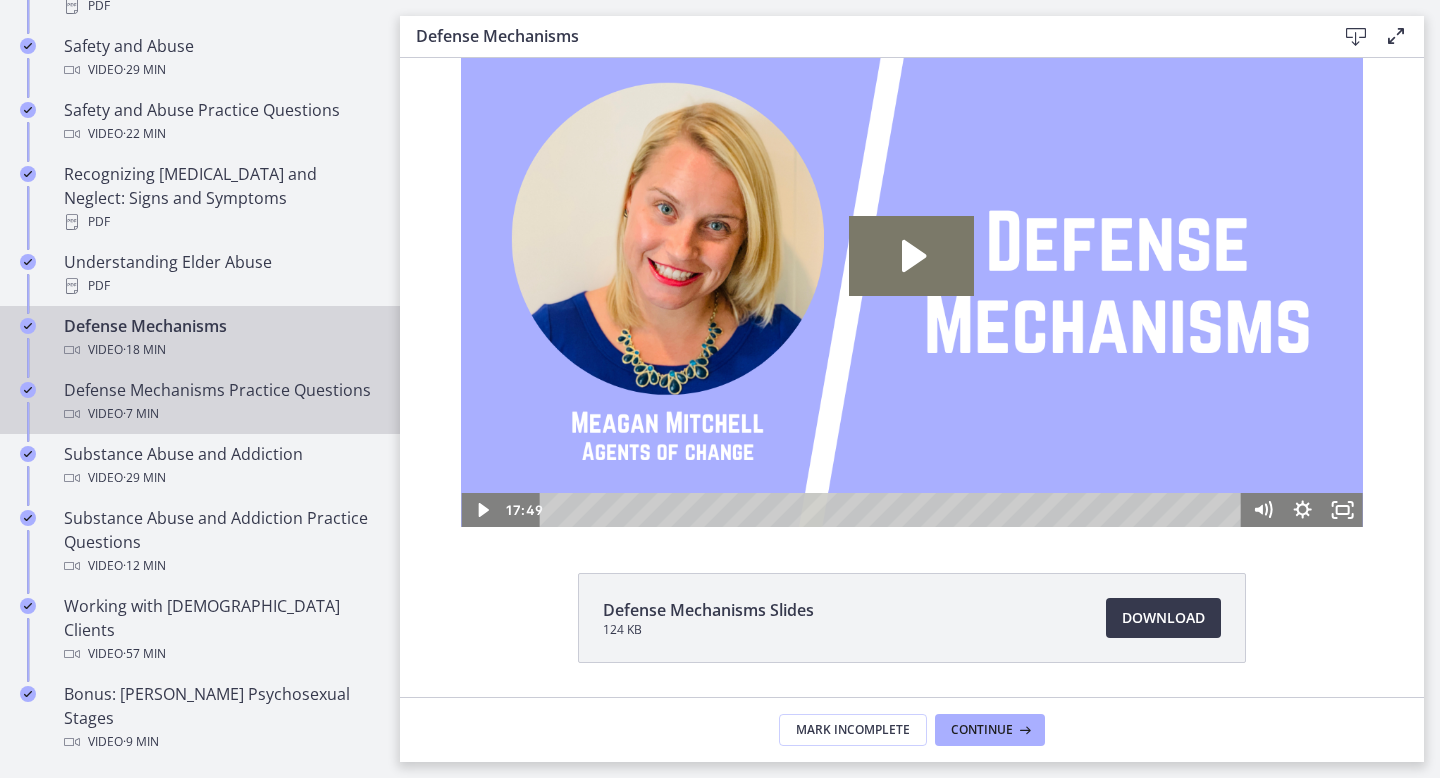 click on "Video
·  7 min" at bounding box center (220, 414) 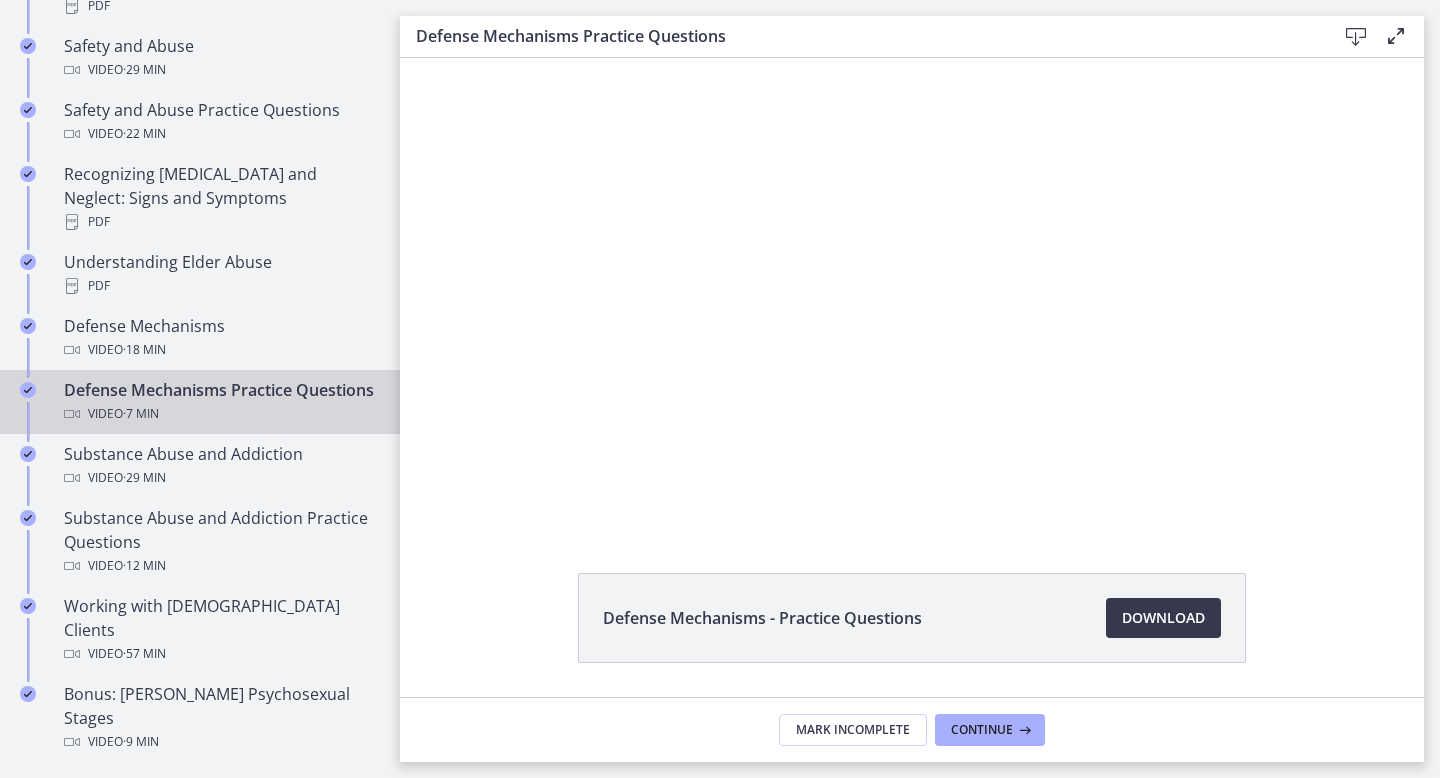 scroll, scrollTop: 0, scrollLeft: 0, axis: both 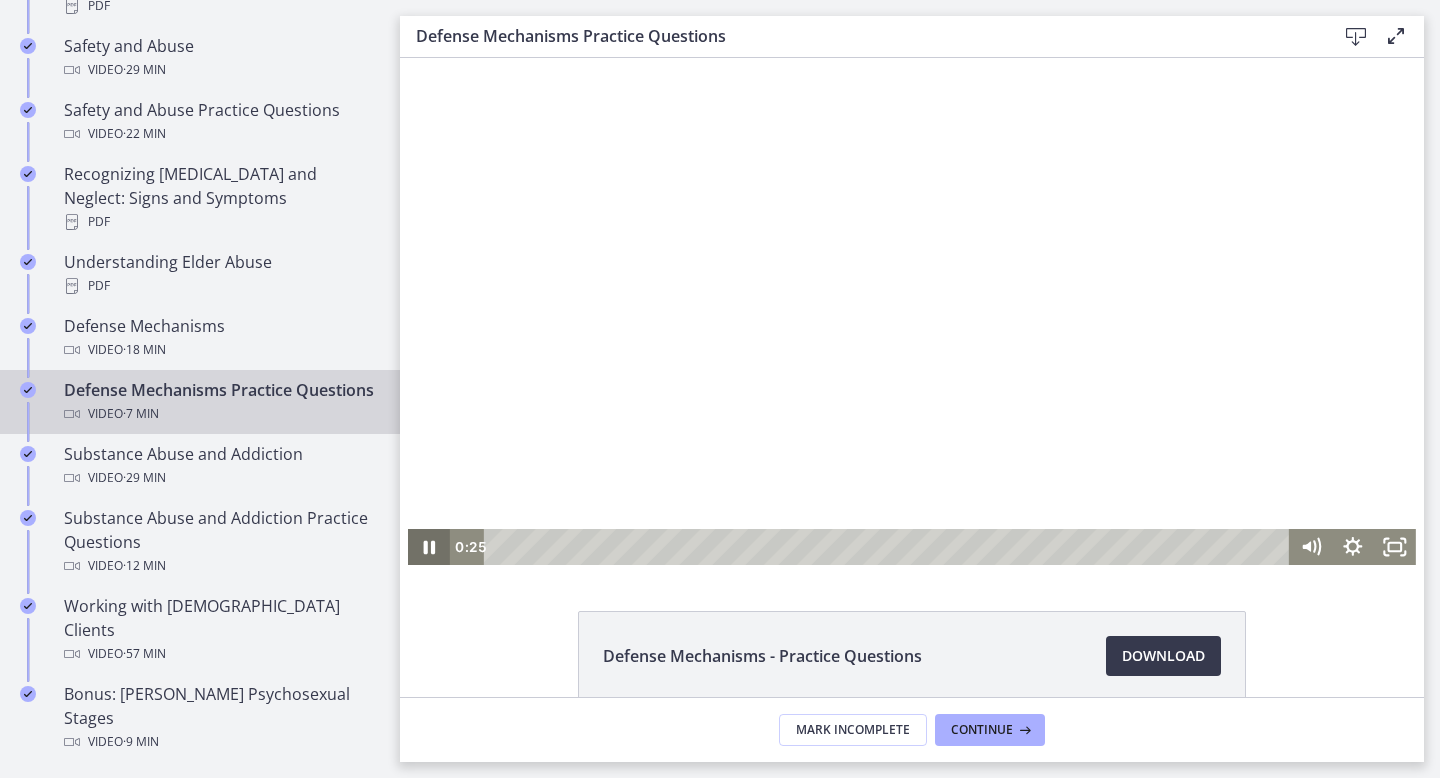 click 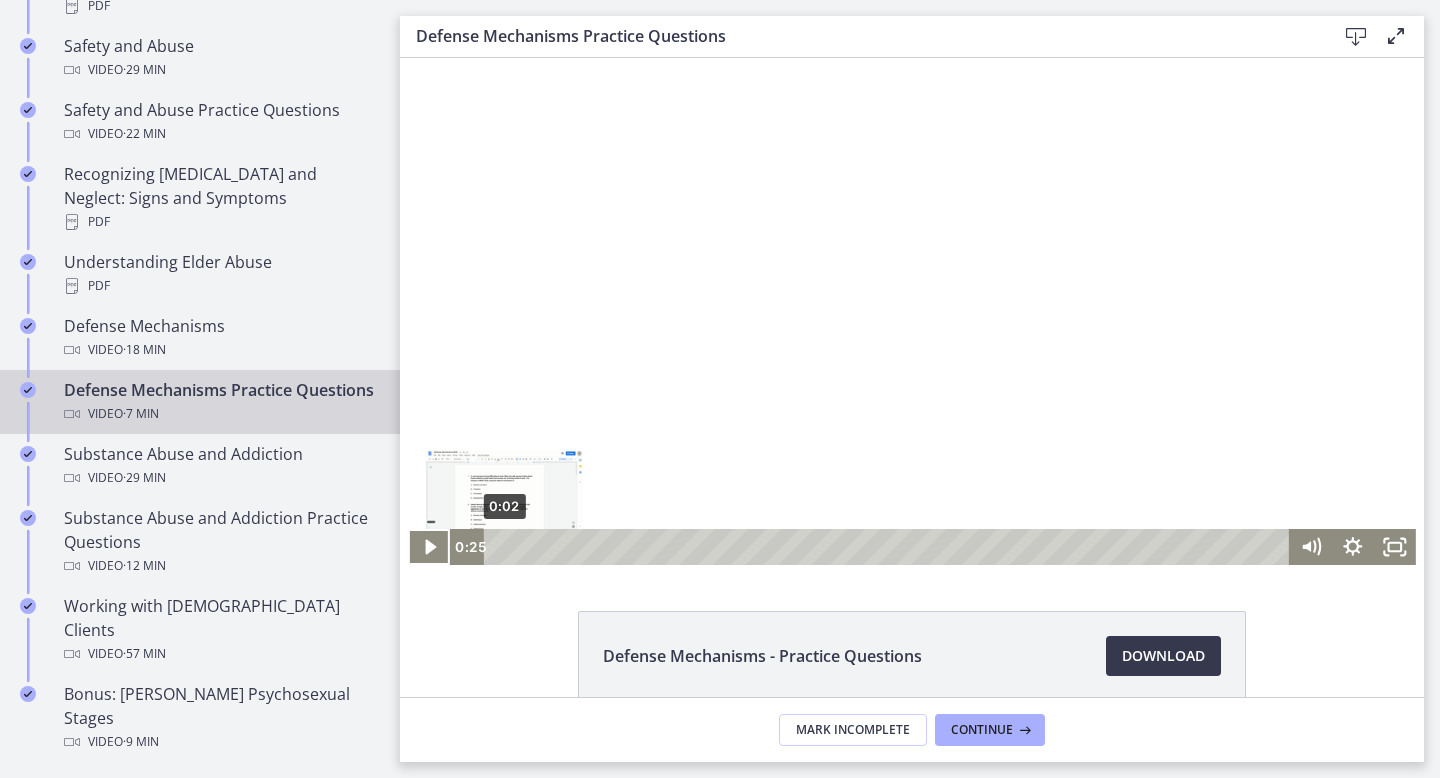click on "0:02" at bounding box center [889, 547] 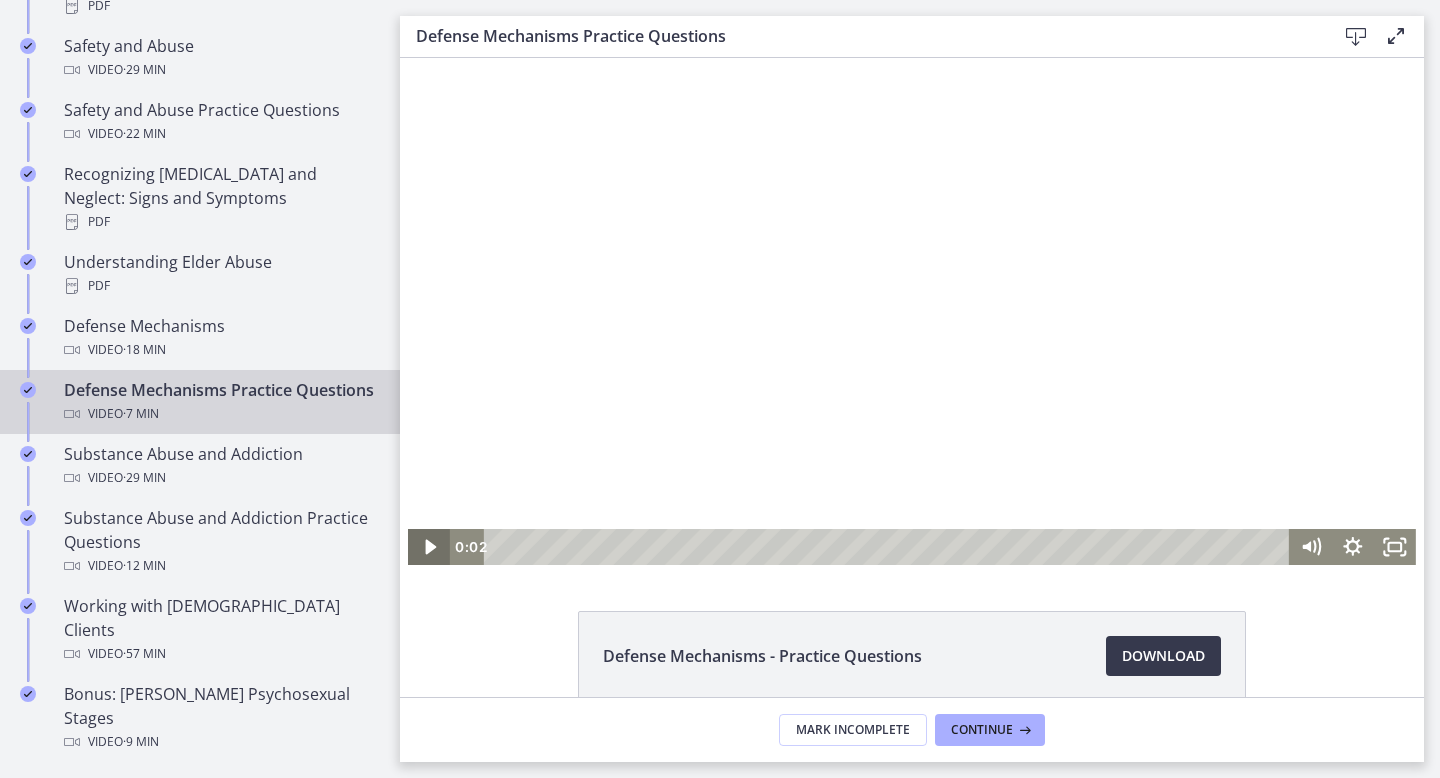click 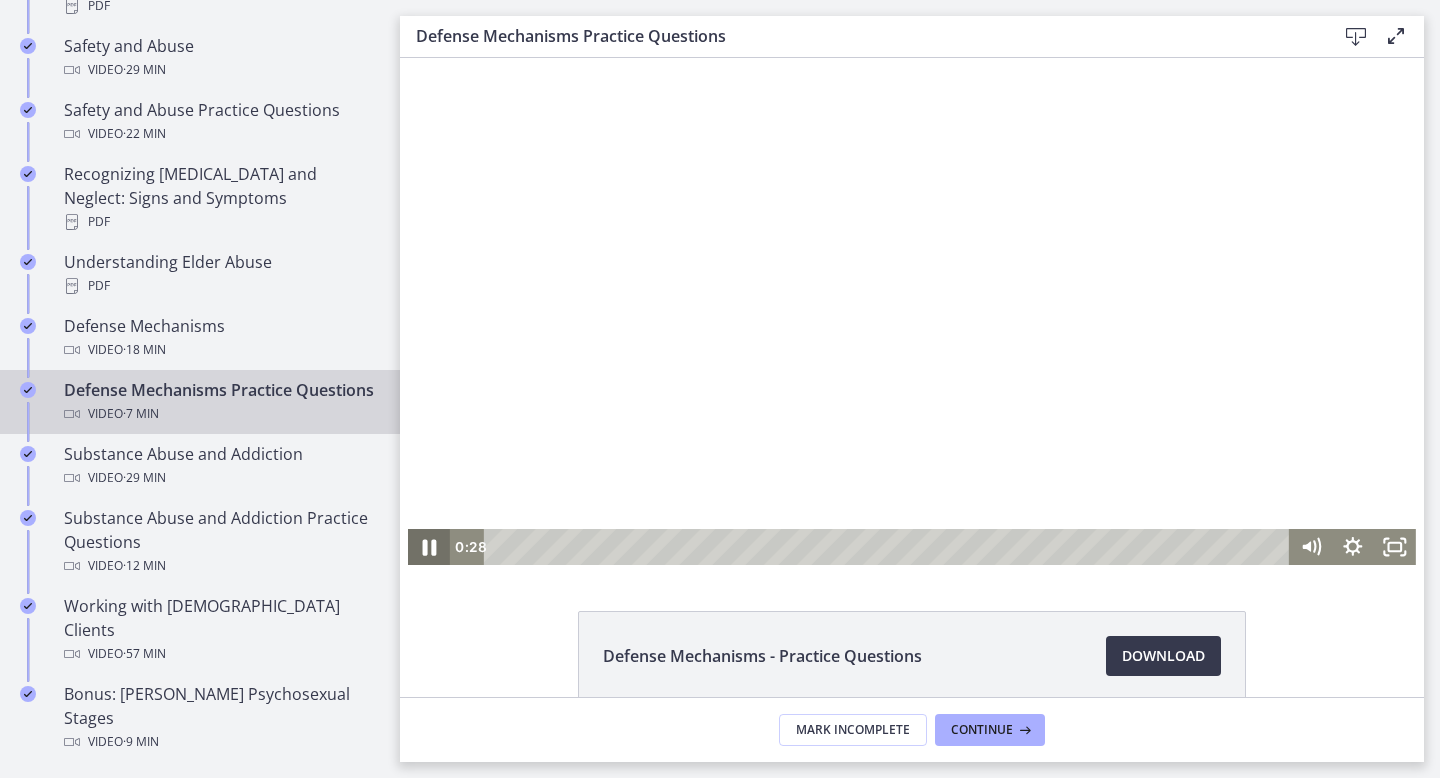 click 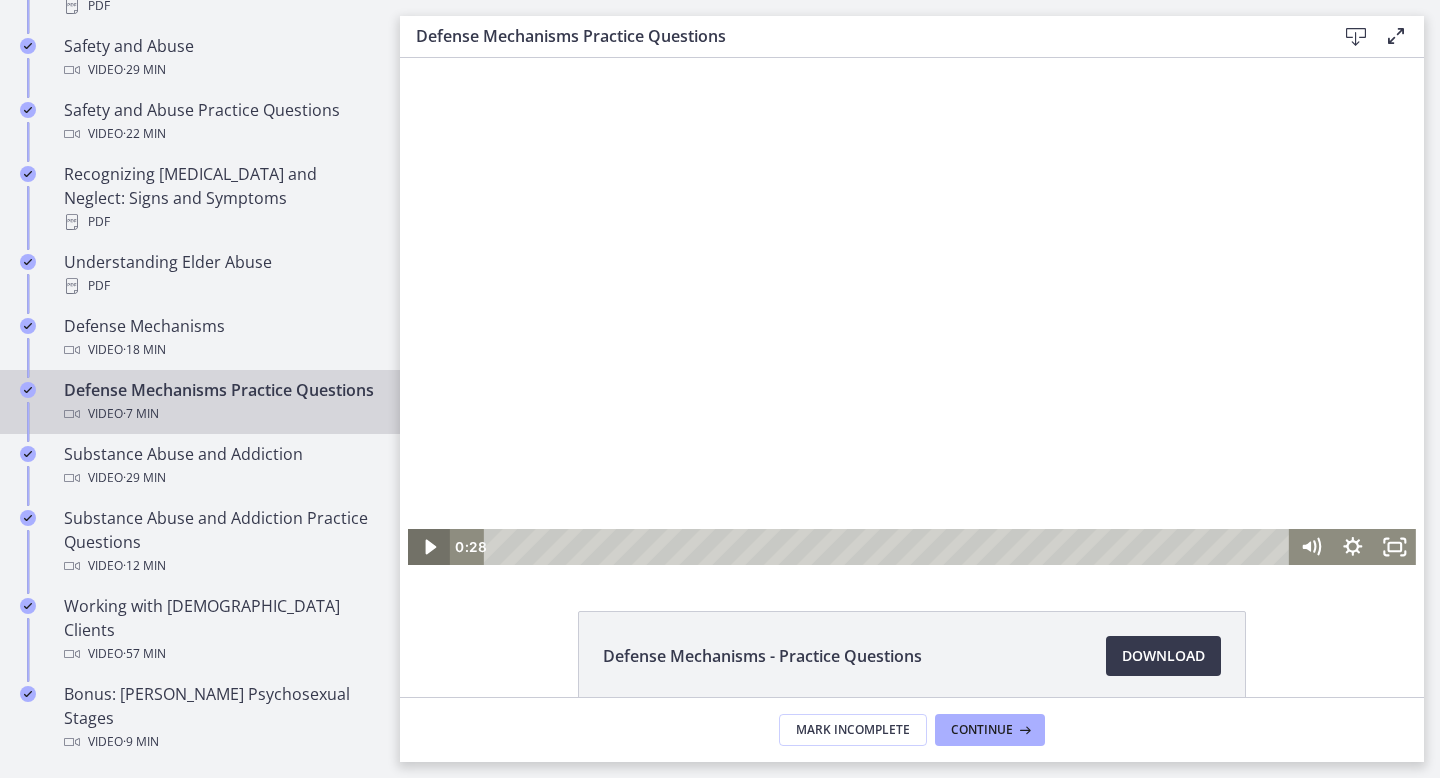 click 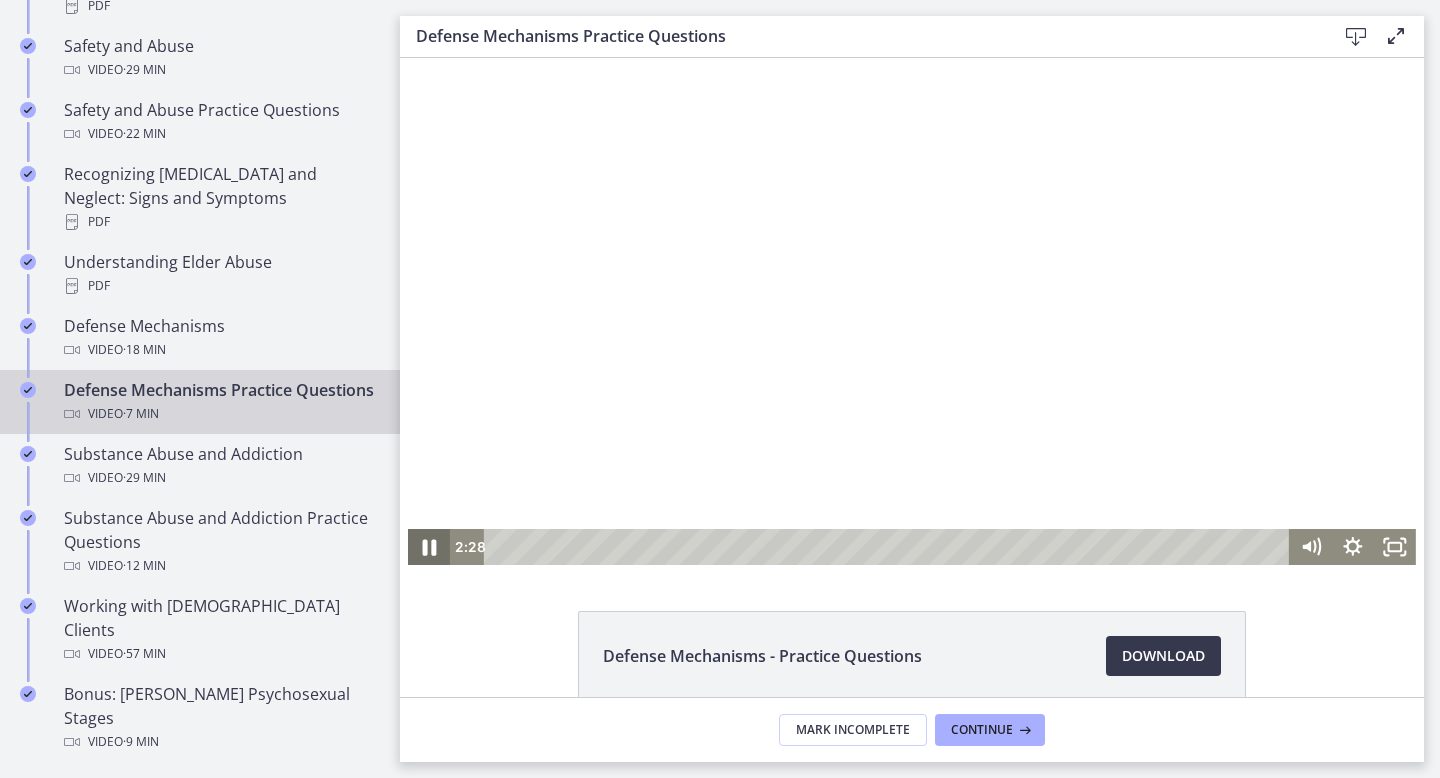 click 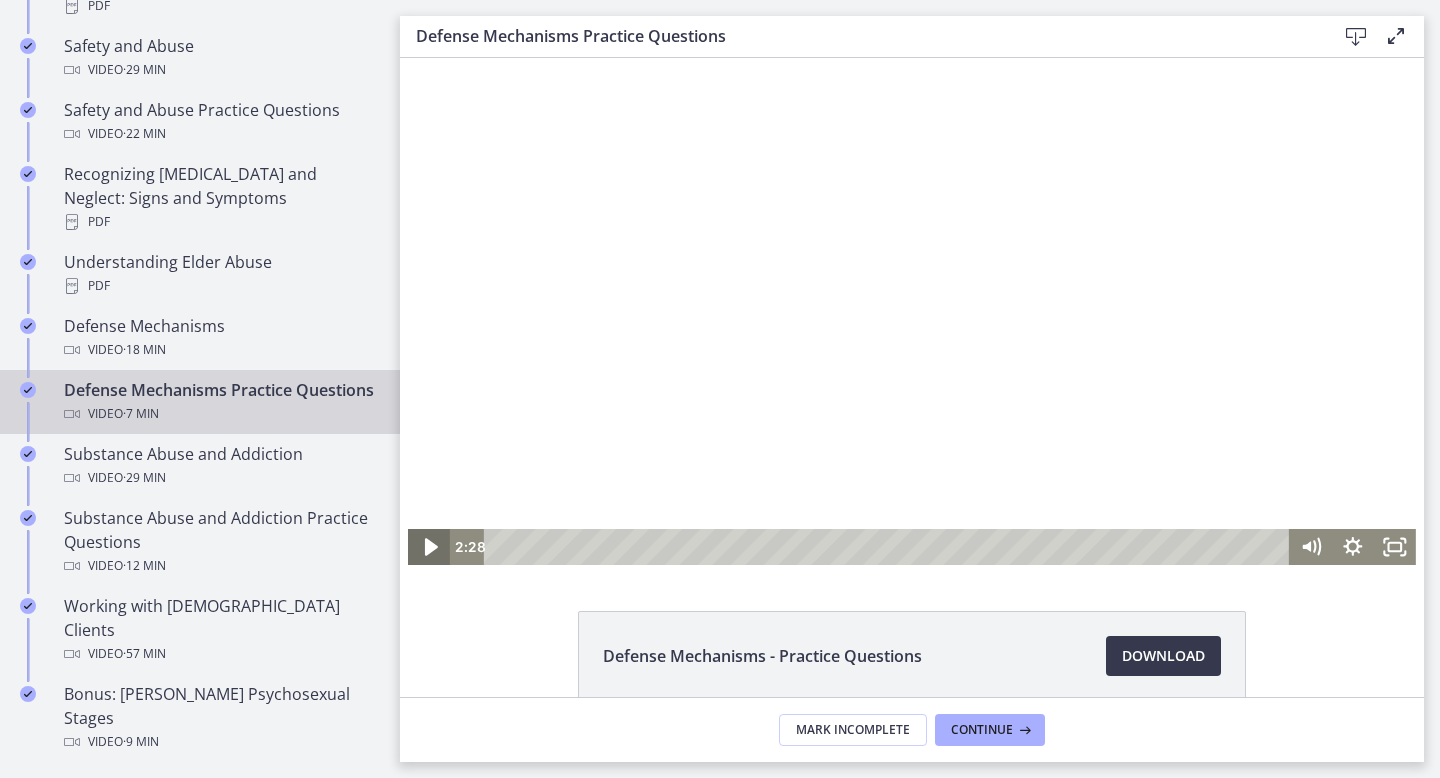 click 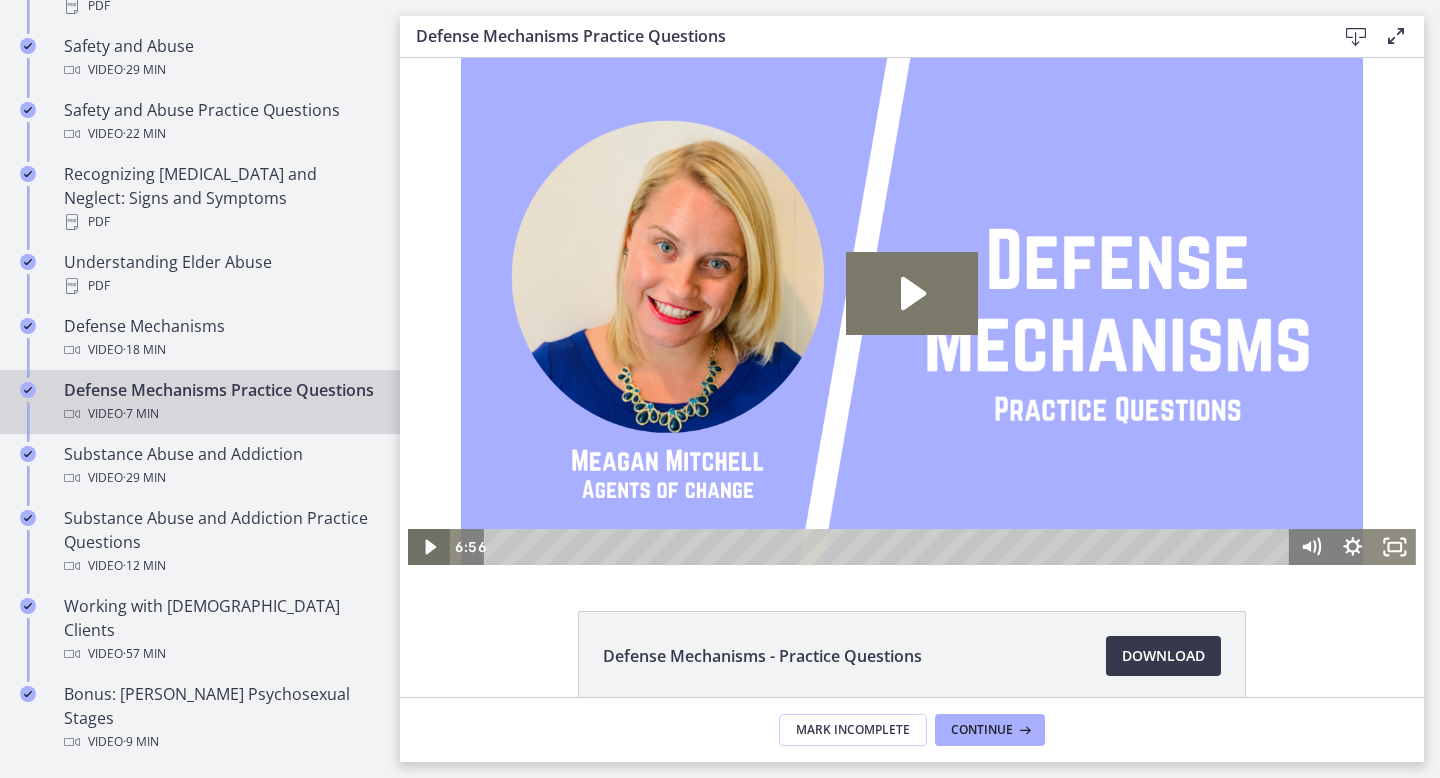 scroll, scrollTop: 0, scrollLeft: 0, axis: both 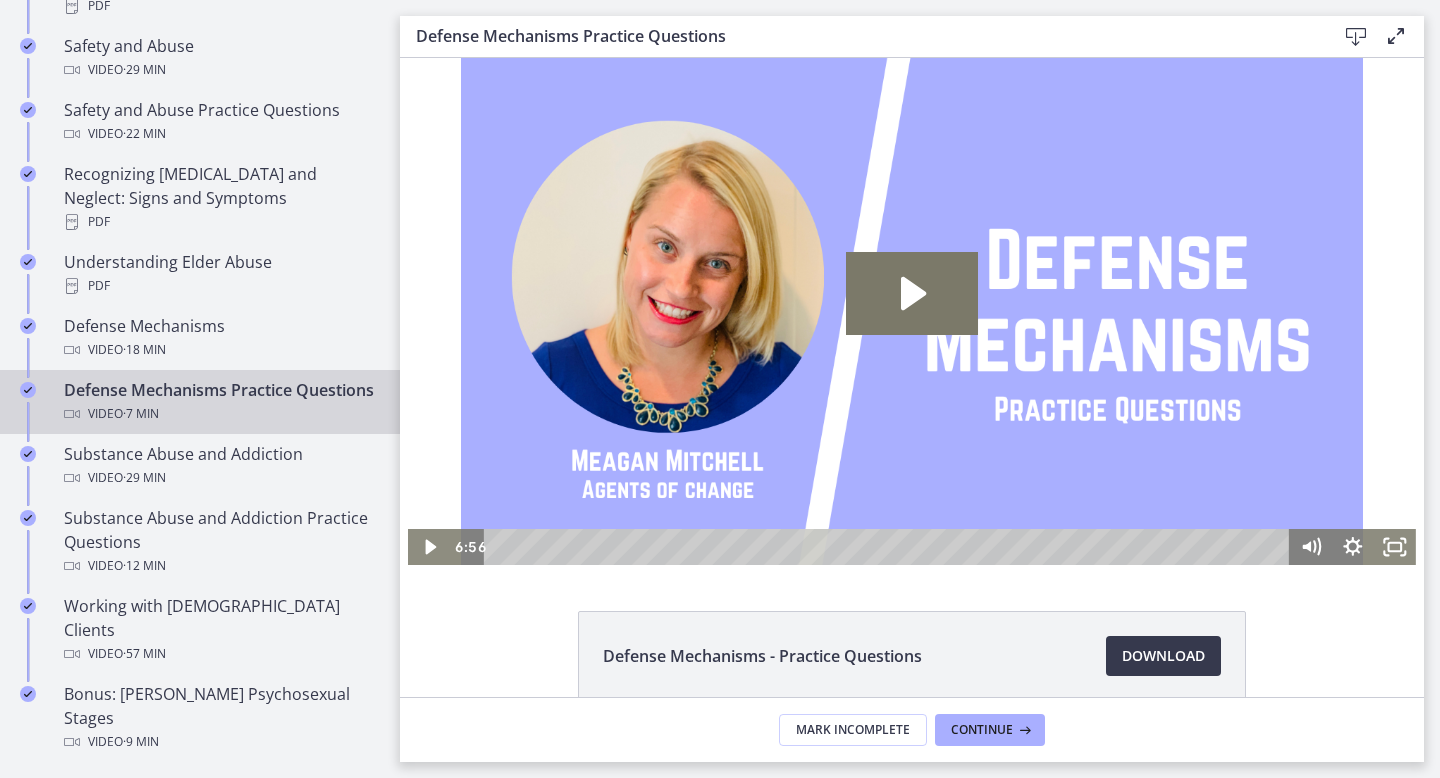 click on "Defense Mechanisms Practice Questions
Video
·  7 min" at bounding box center (220, 402) 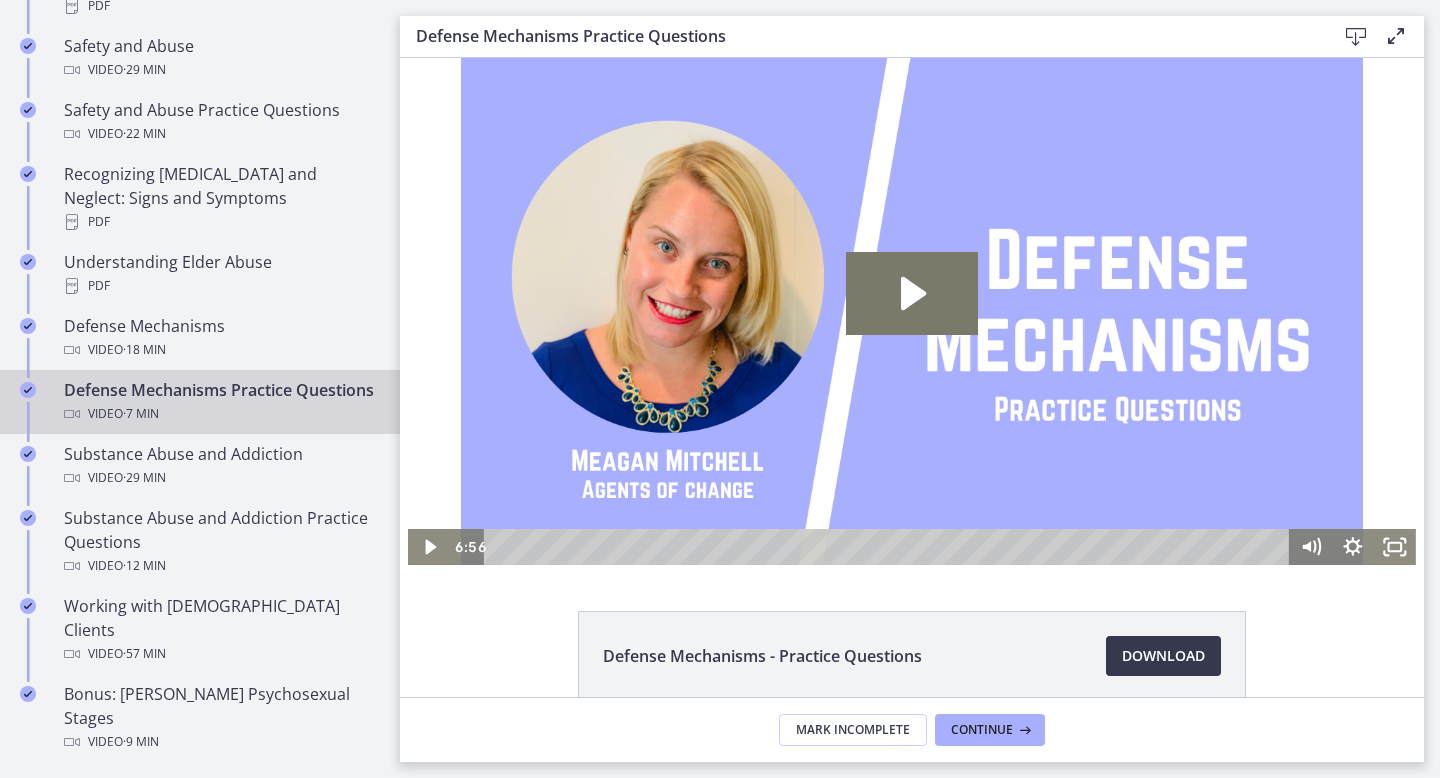 scroll, scrollTop: 100, scrollLeft: 0, axis: vertical 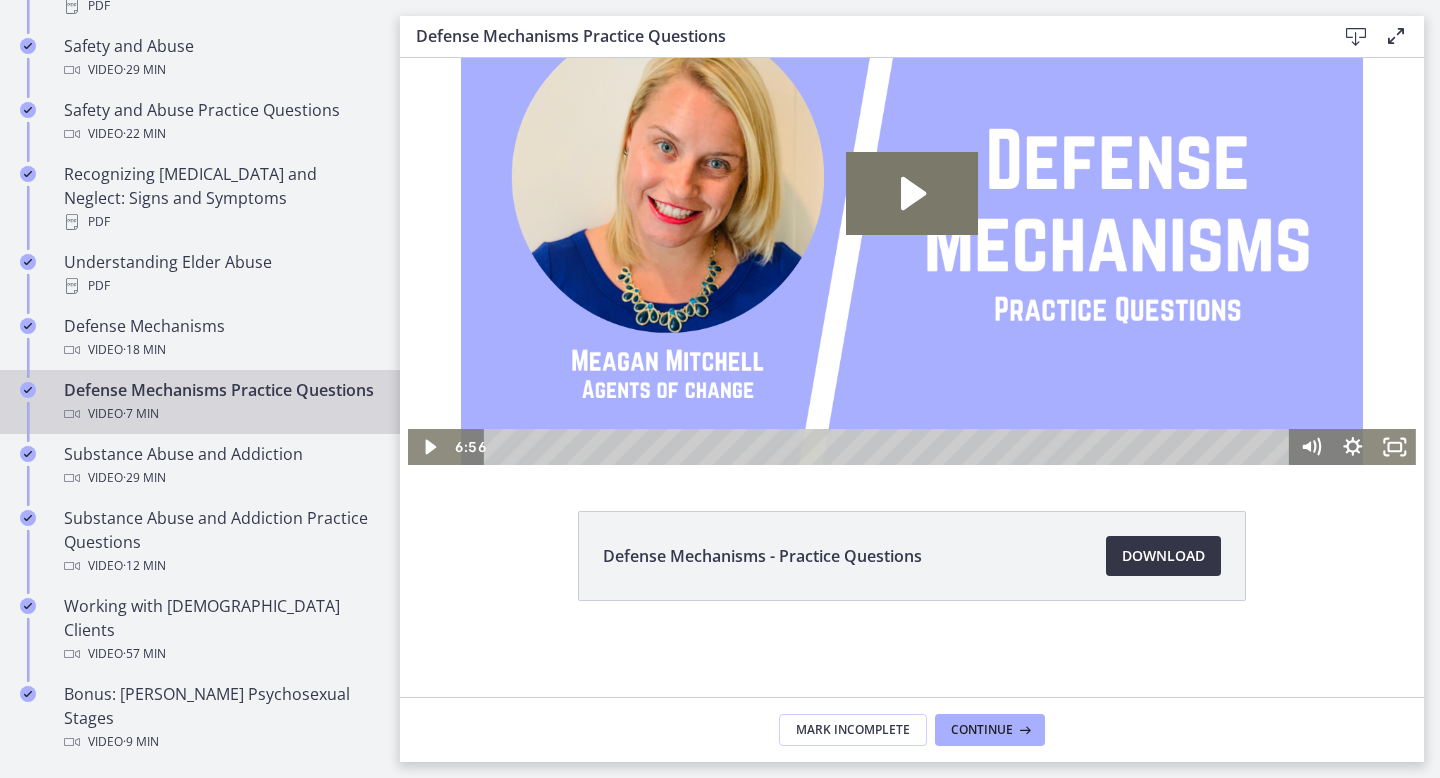 click on "Download
Opens in a new window" at bounding box center [1163, 556] 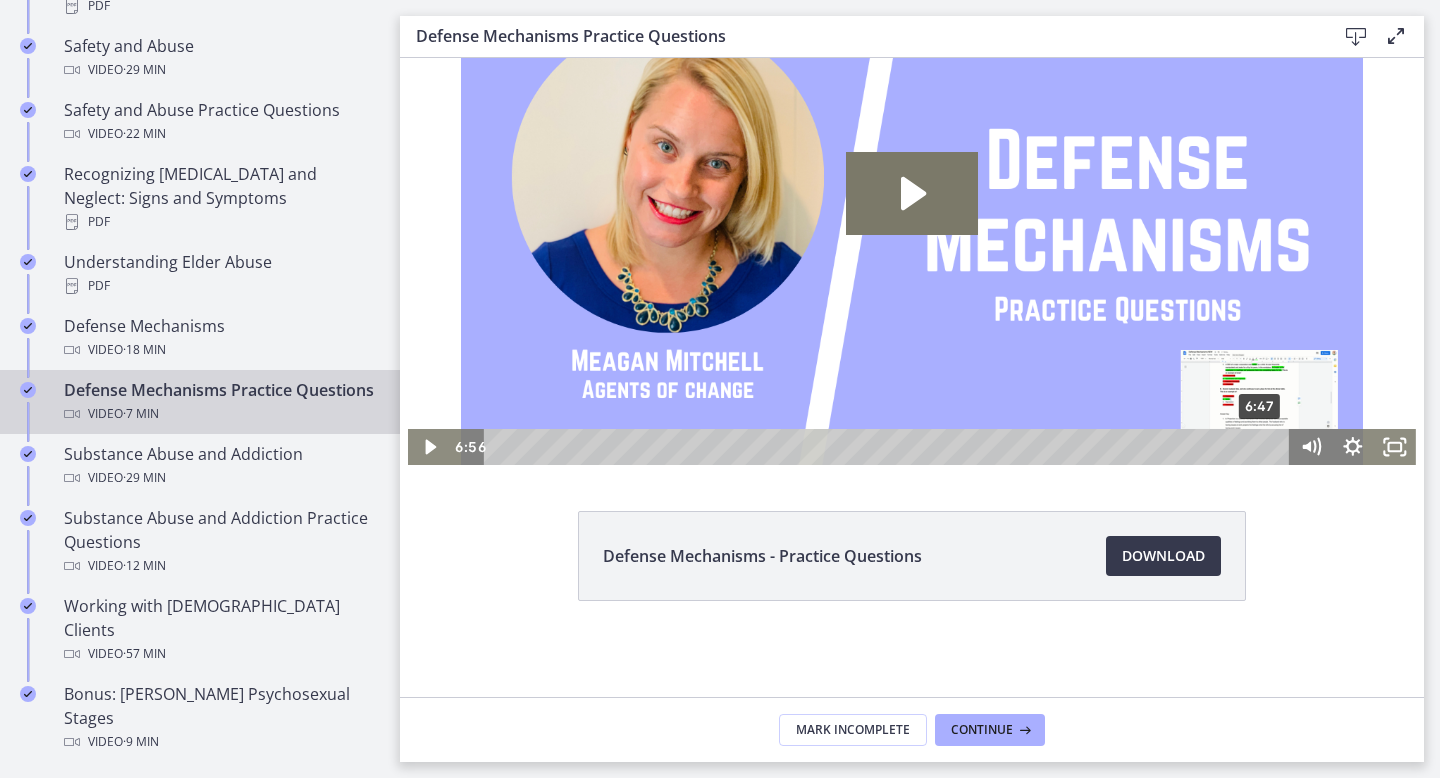 click on "6:47" at bounding box center [889, 447] 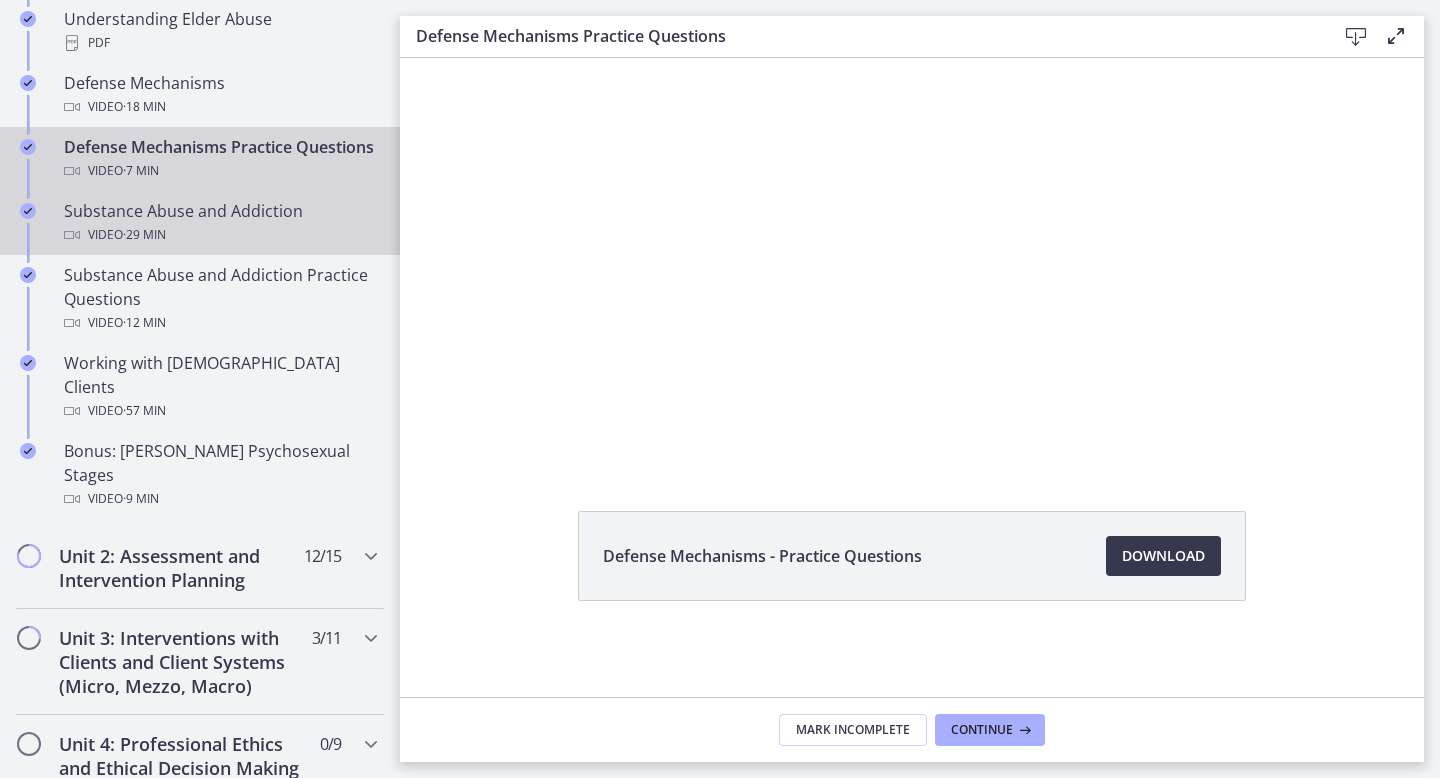 scroll, scrollTop: 1187, scrollLeft: 0, axis: vertical 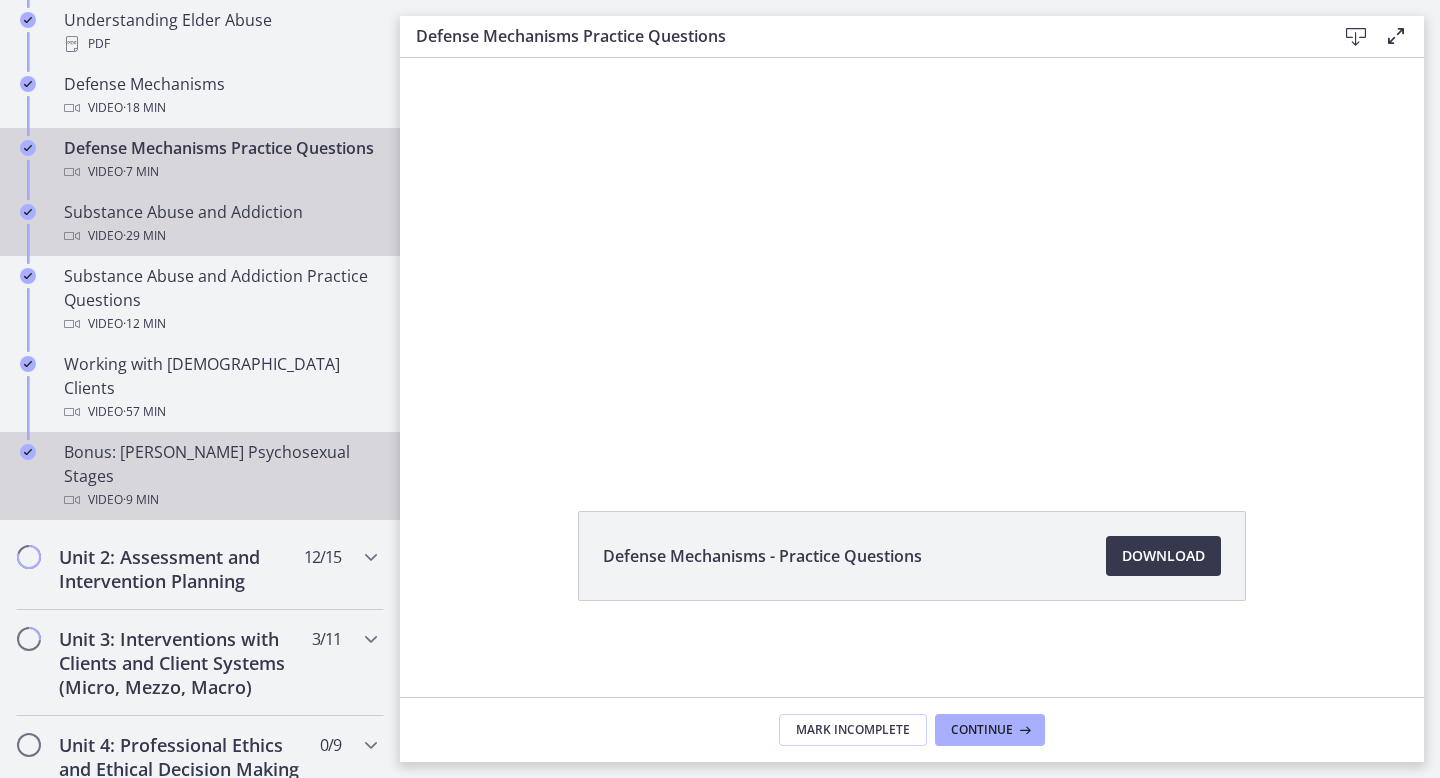 click on "Video
·  9 min" at bounding box center (220, 500) 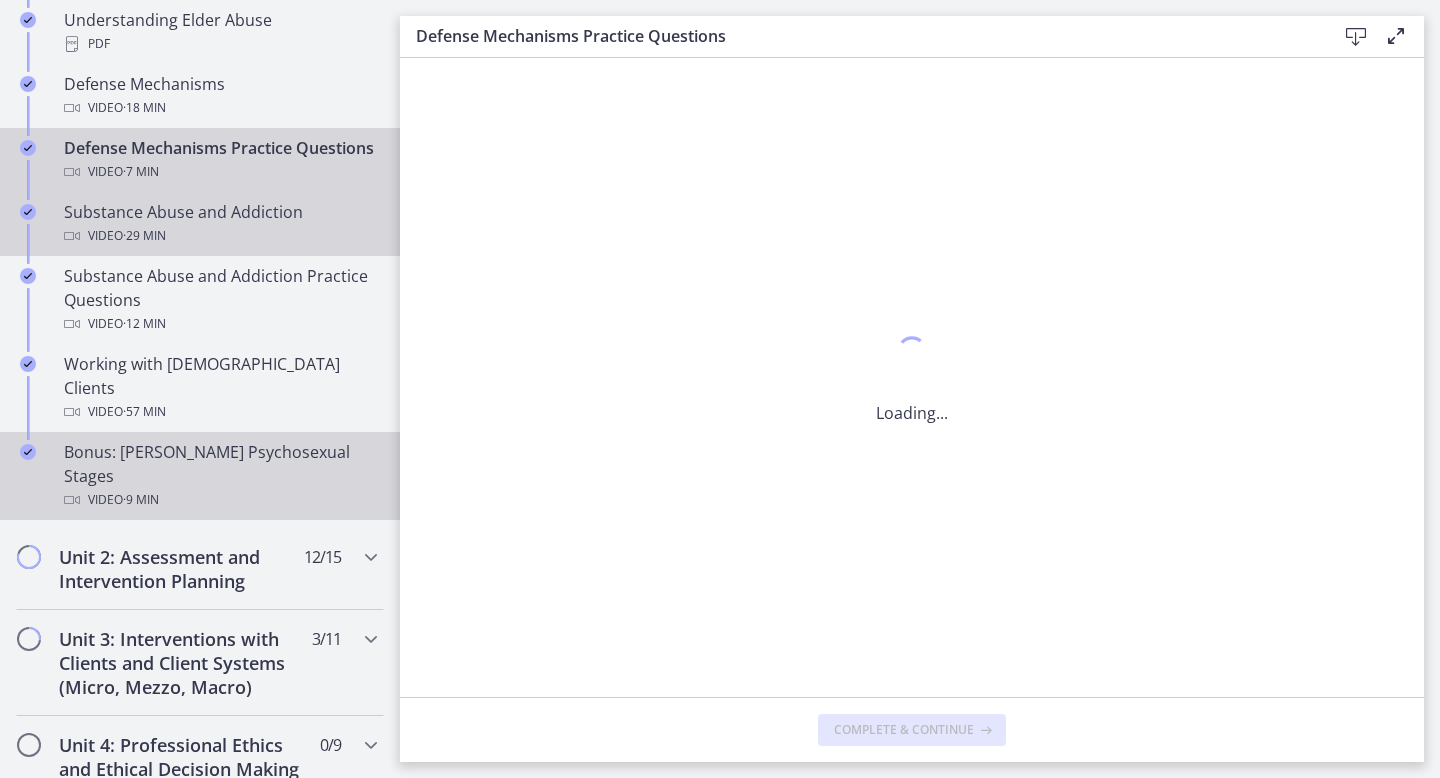 scroll, scrollTop: 0, scrollLeft: 0, axis: both 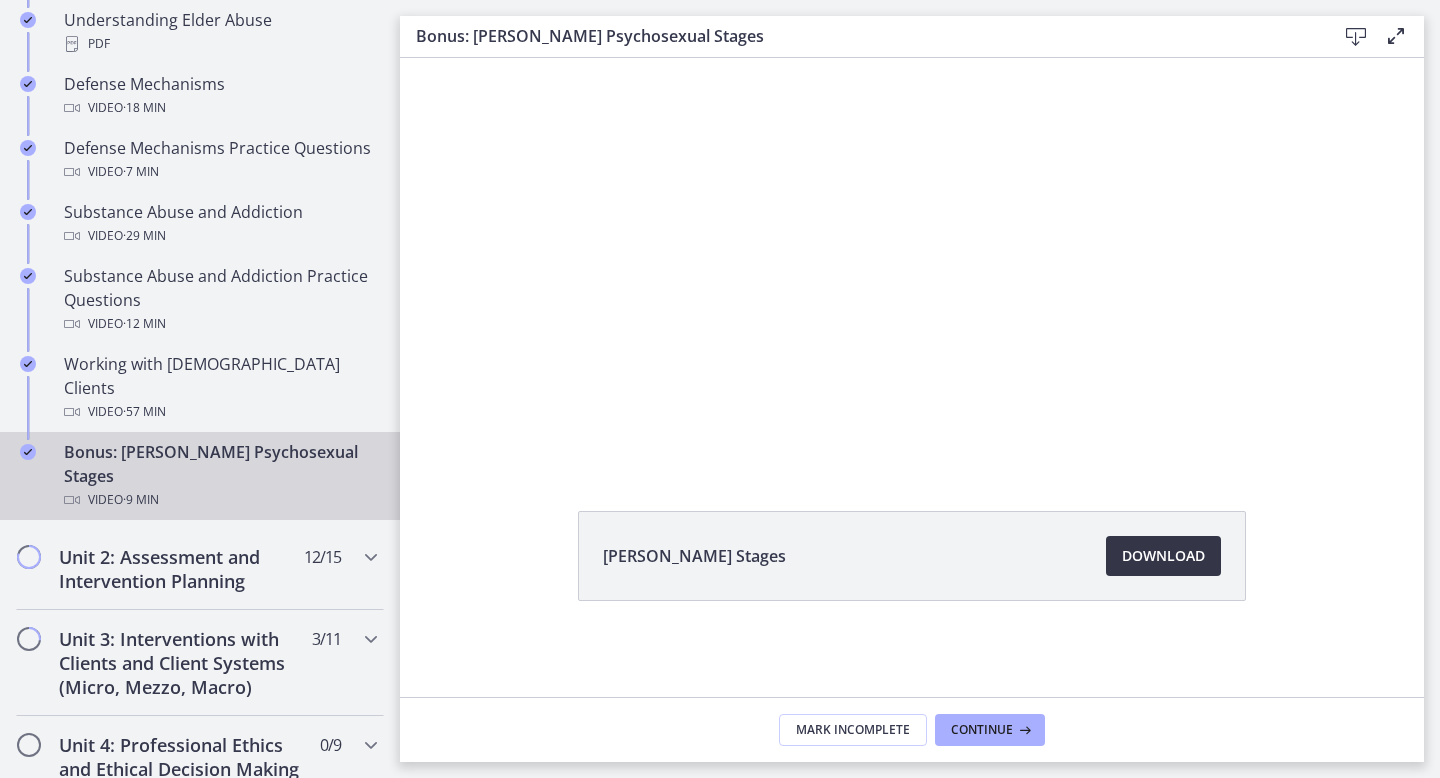 click on "Download
Opens in a new window" at bounding box center (1163, 556) 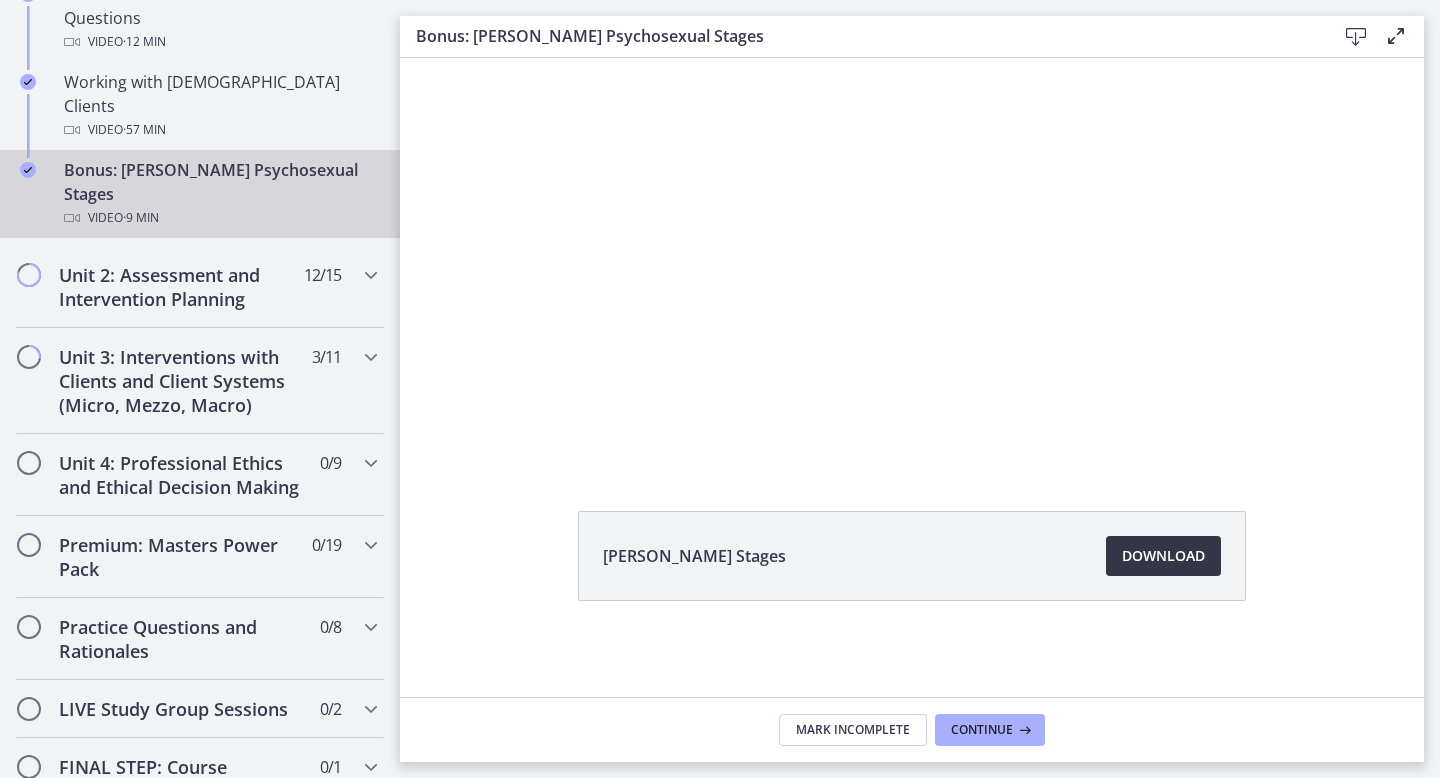 scroll, scrollTop: 1470, scrollLeft: 0, axis: vertical 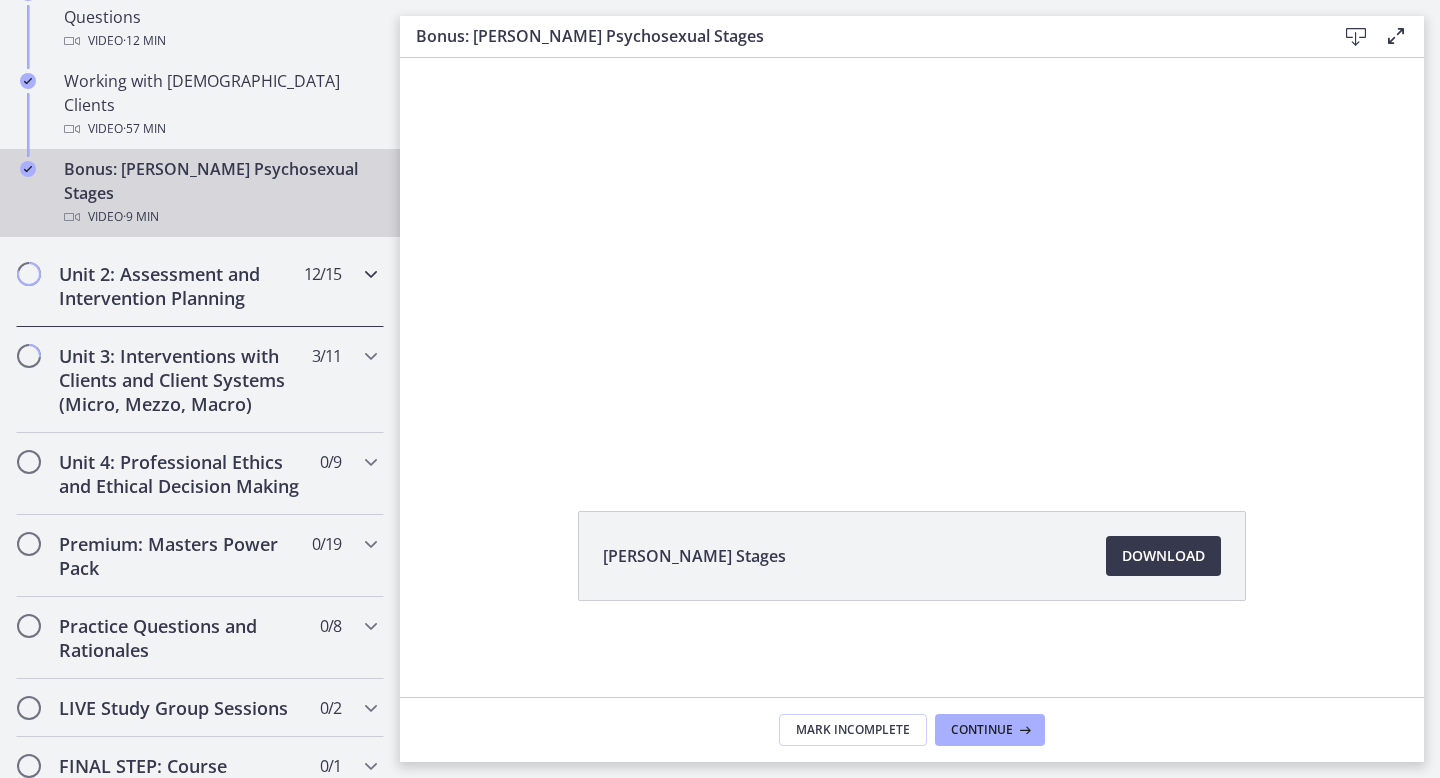 click at bounding box center [371, 274] 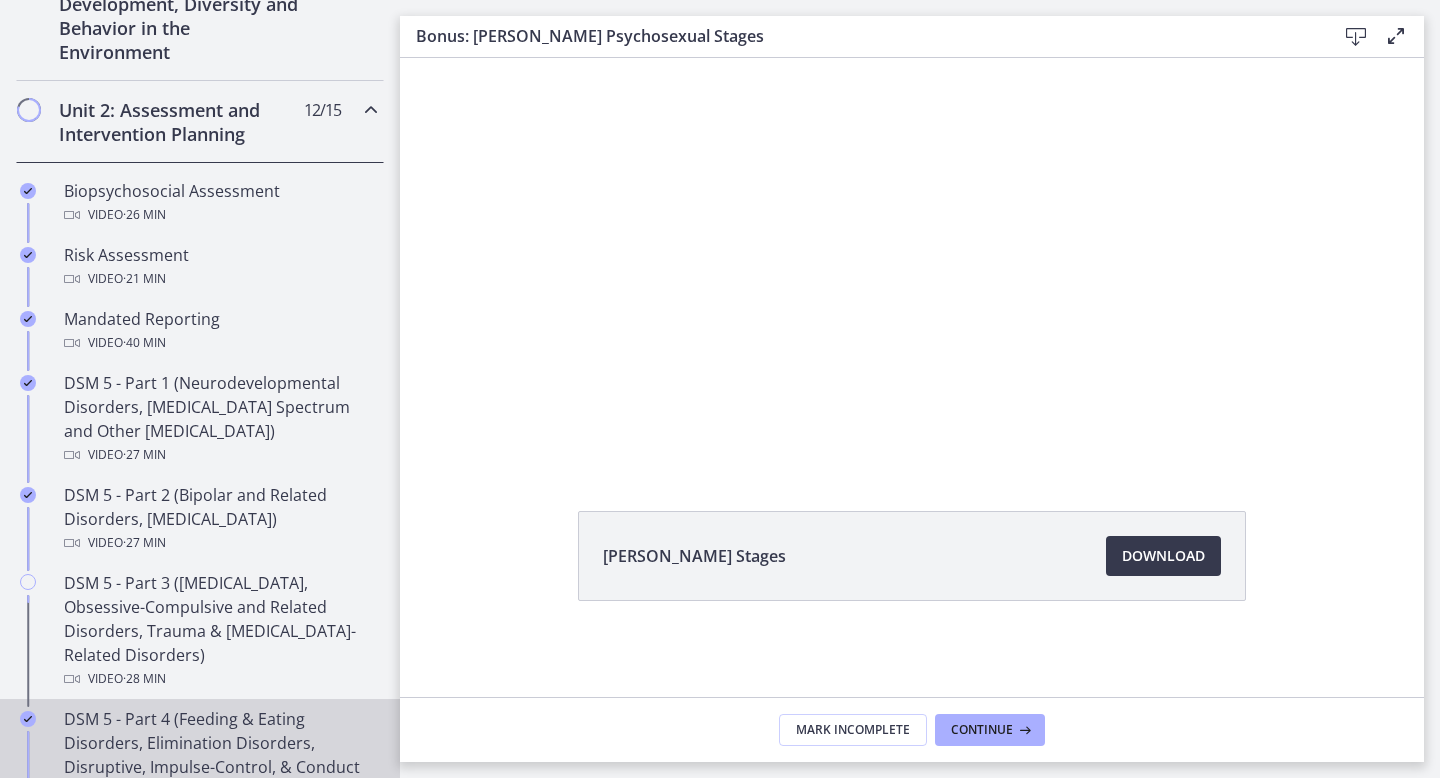 scroll, scrollTop: 609, scrollLeft: 0, axis: vertical 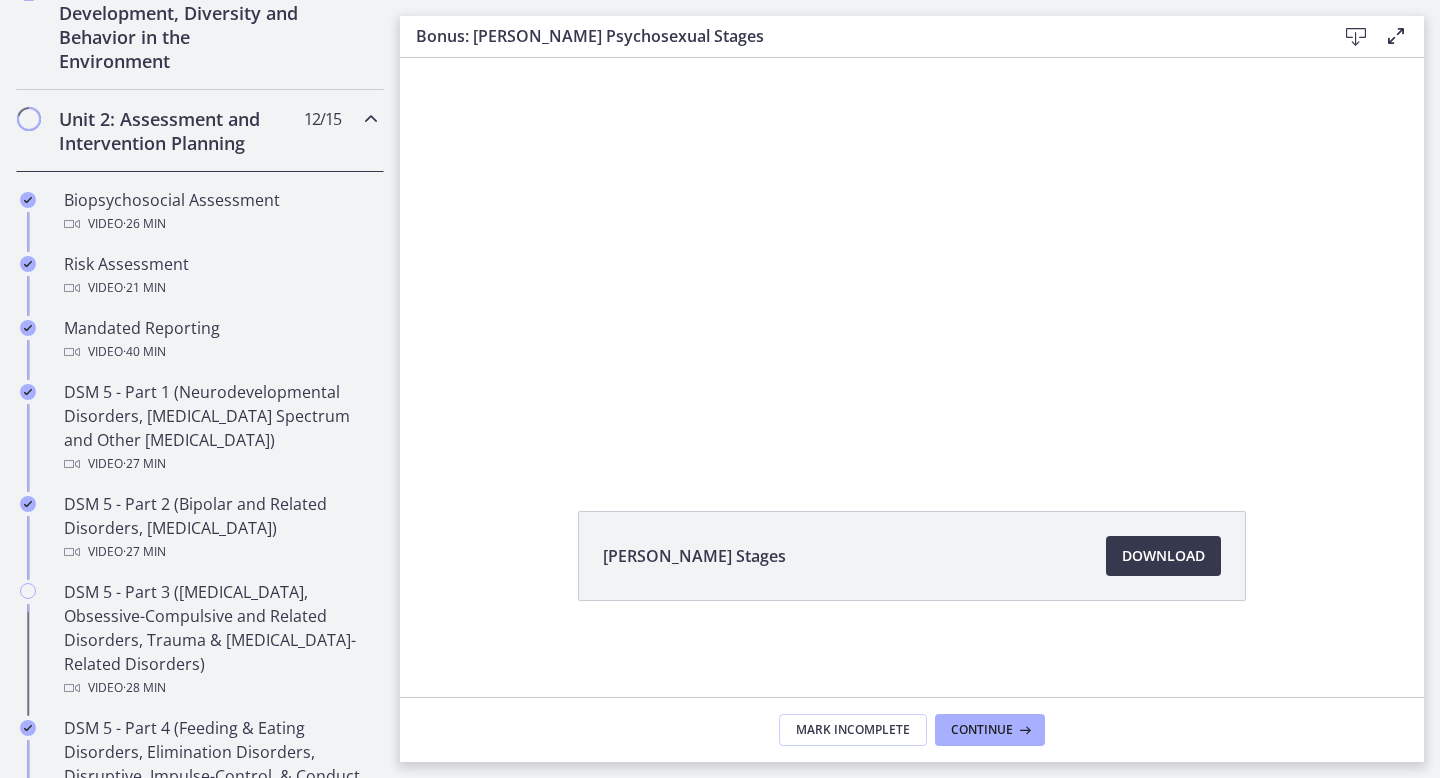 click at bounding box center [371, 119] 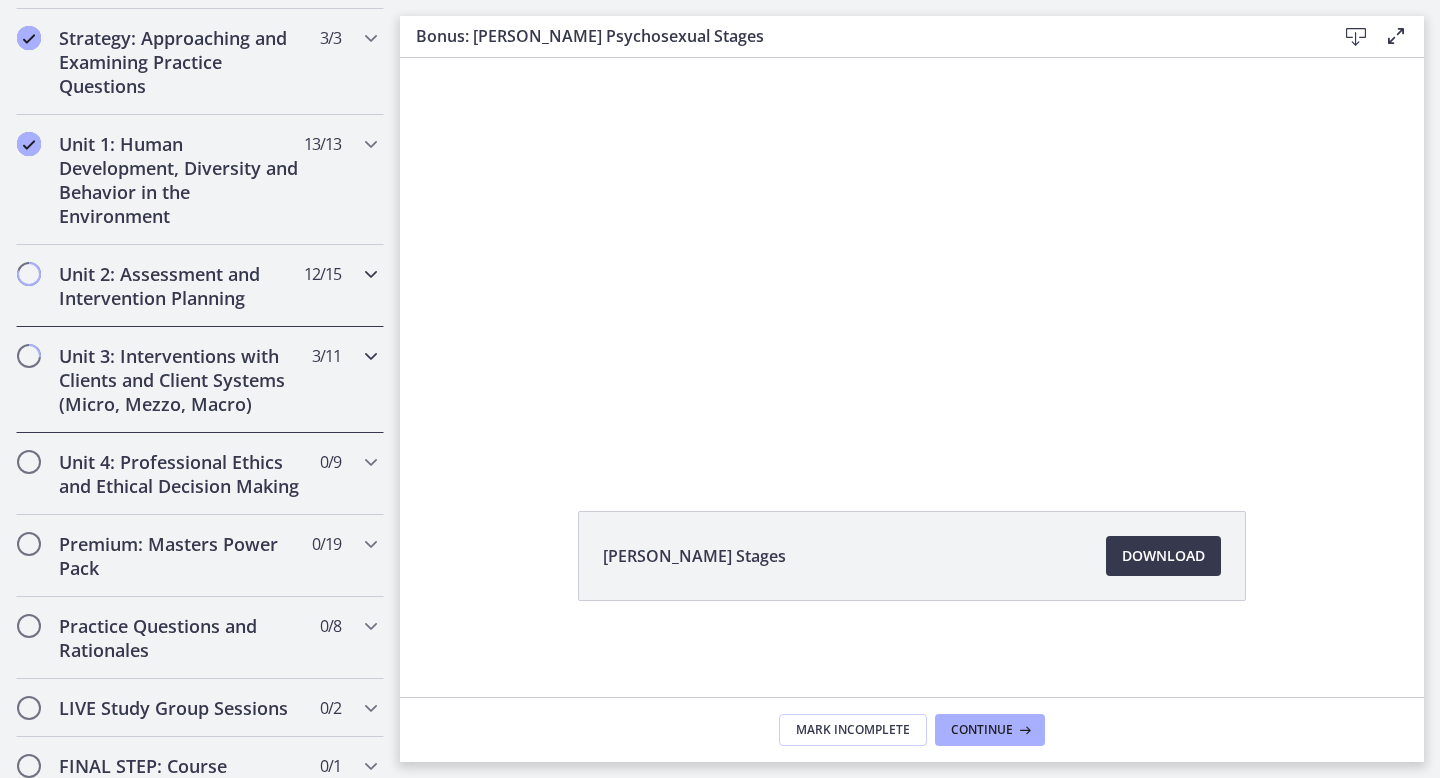 scroll, scrollTop: 449, scrollLeft: 0, axis: vertical 